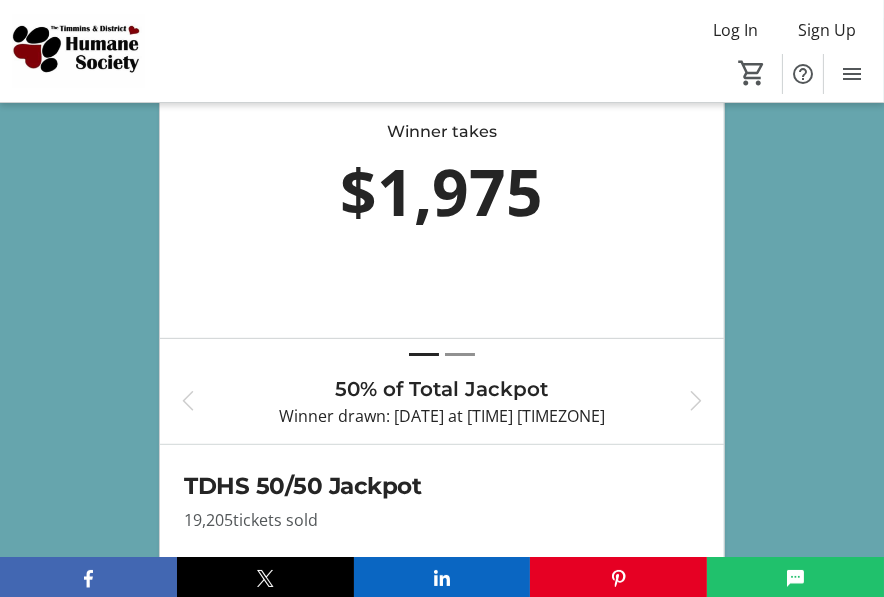 scroll, scrollTop: 1200, scrollLeft: 0, axis: vertical 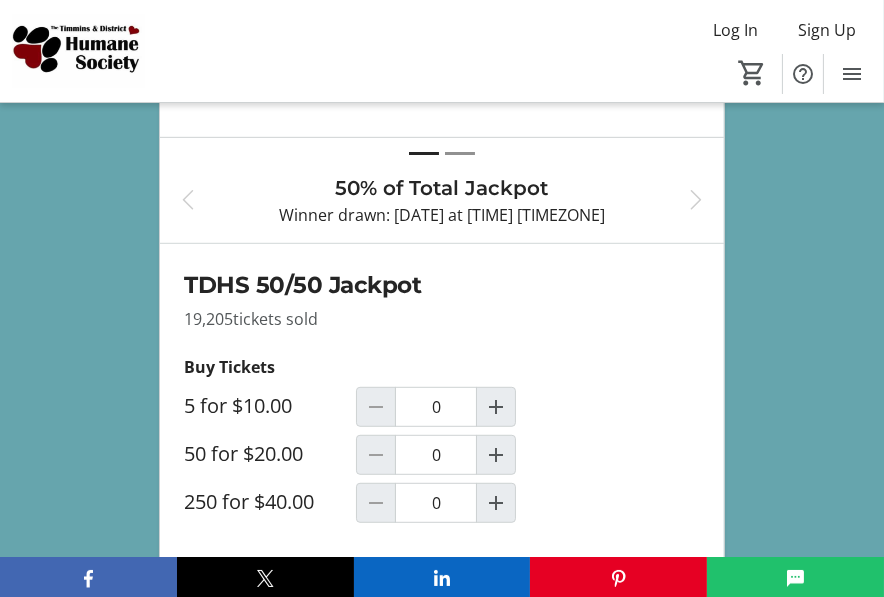 click on "50 for $20.00" at bounding box center (243, 454) 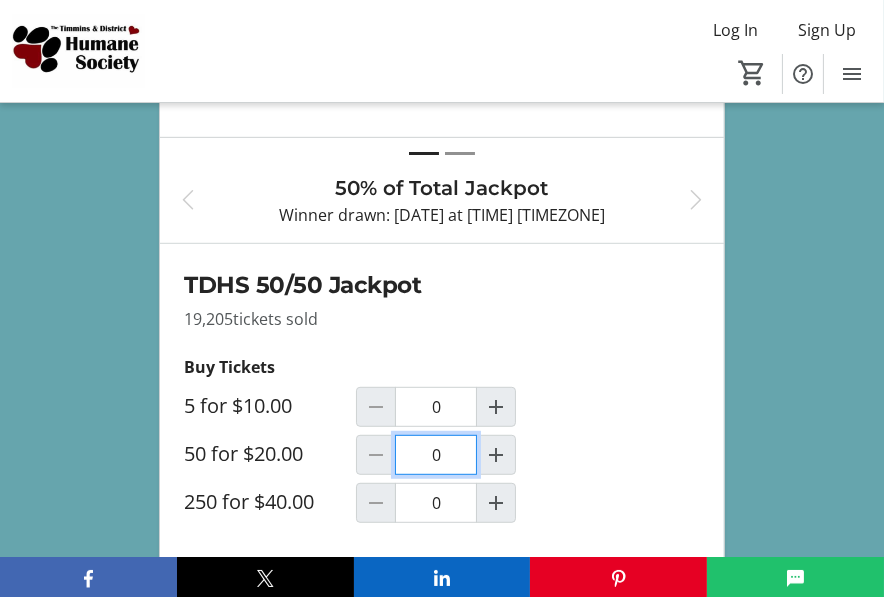 click on "0" at bounding box center [436, 455] 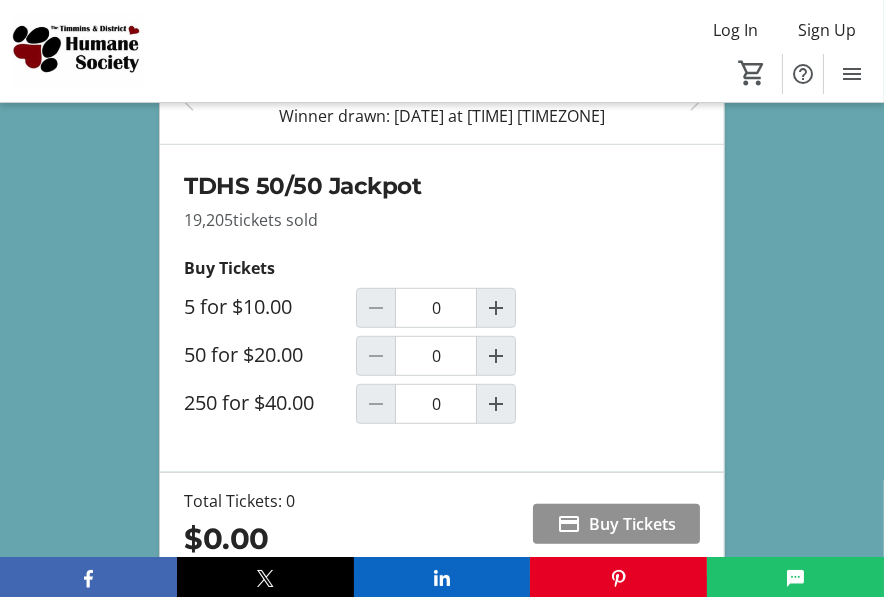 click on "Buy Tickets" at bounding box center [632, 524] 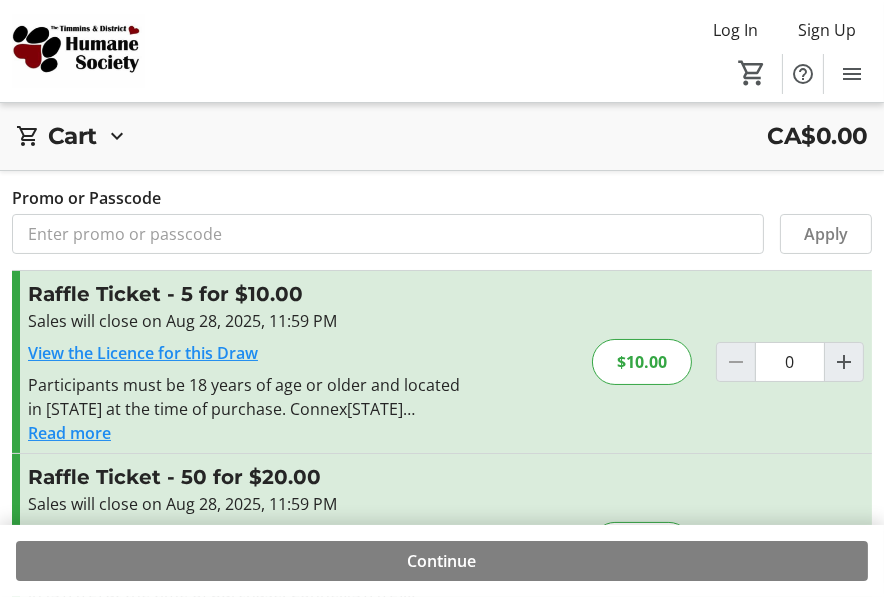 scroll, scrollTop: 99, scrollLeft: 0, axis: vertical 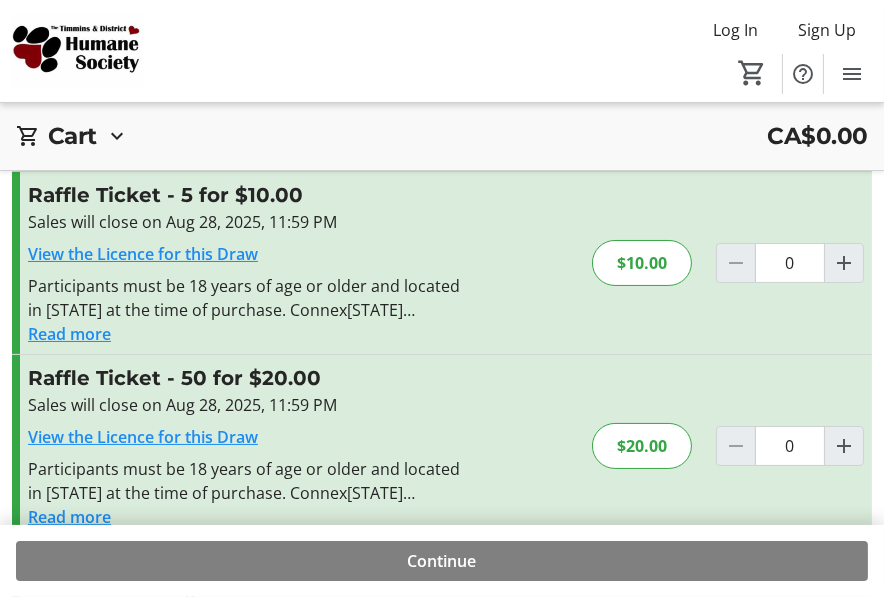 click on "Read more" 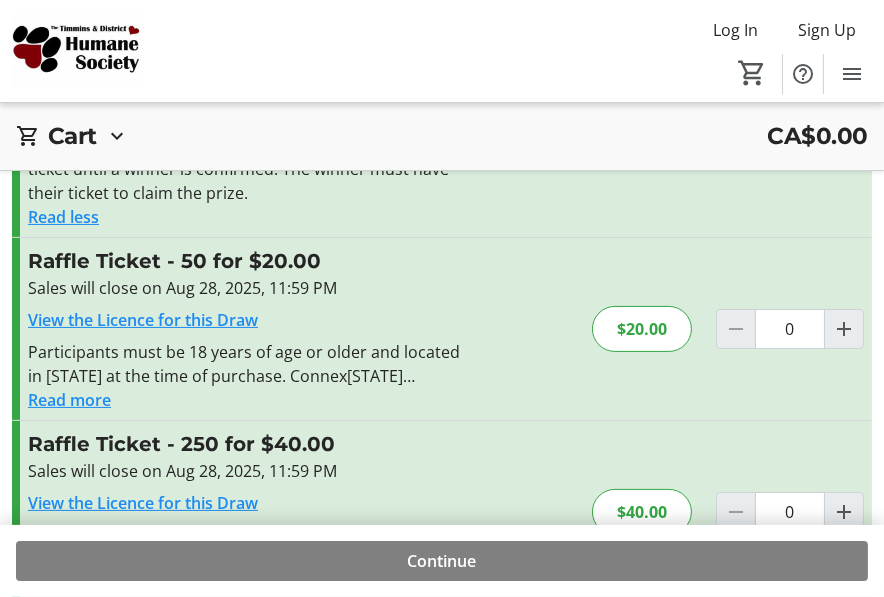 scroll, scrollTop: 188, scrollLeft: 0, axis: vertical 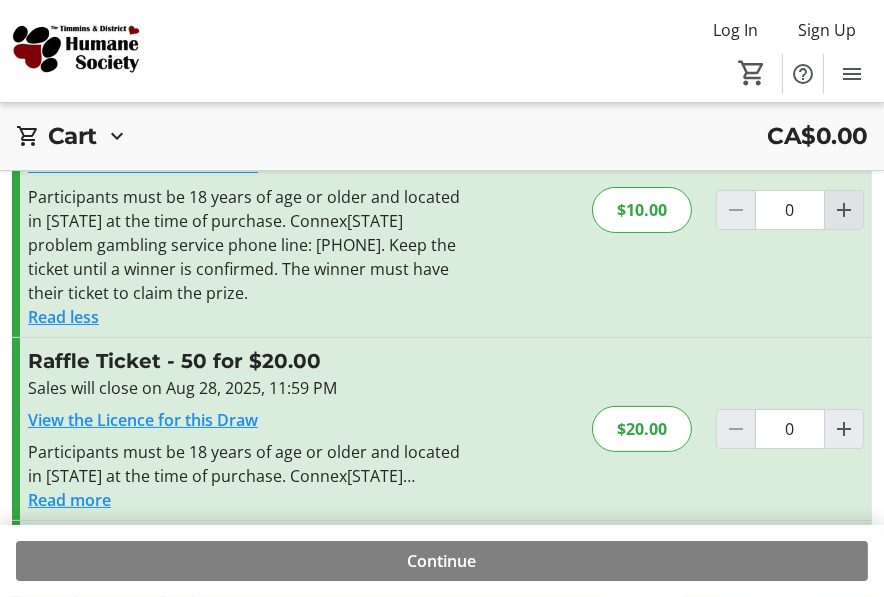 click 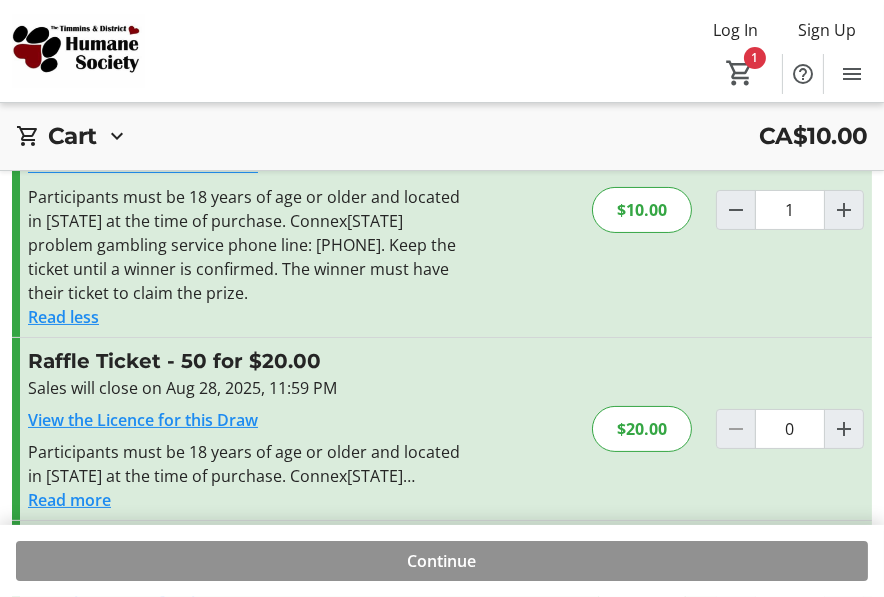 click 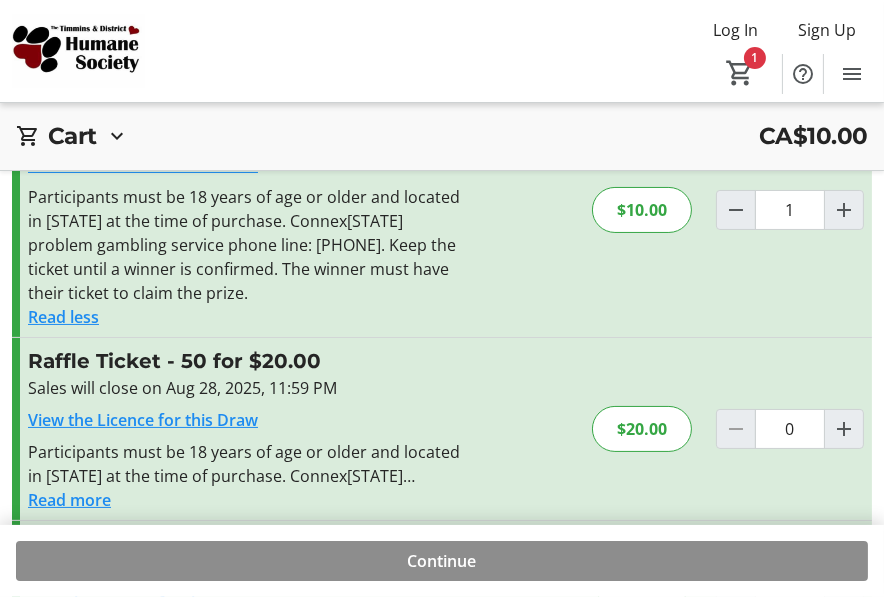 scroll, scrollTop: 0, scrollLeft: 0, axis: both 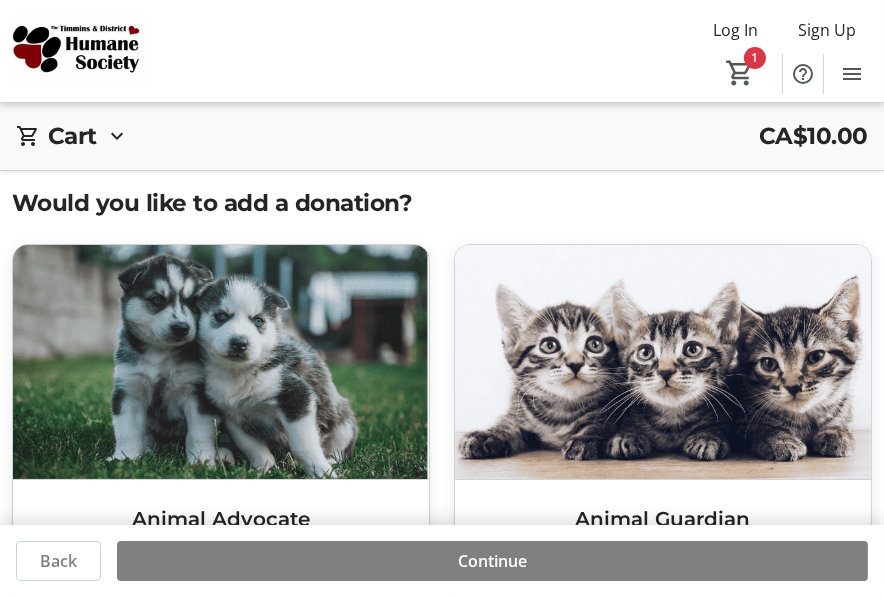 click on "Cart" at bounding box center (72, 136) 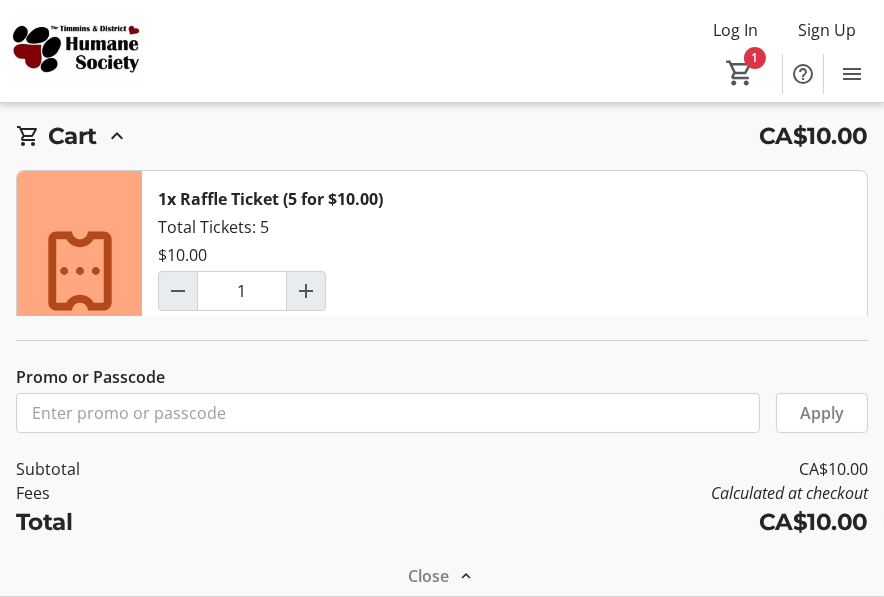 scroll, scrollTop: 54, scrollLeft: 0, axis: vertical 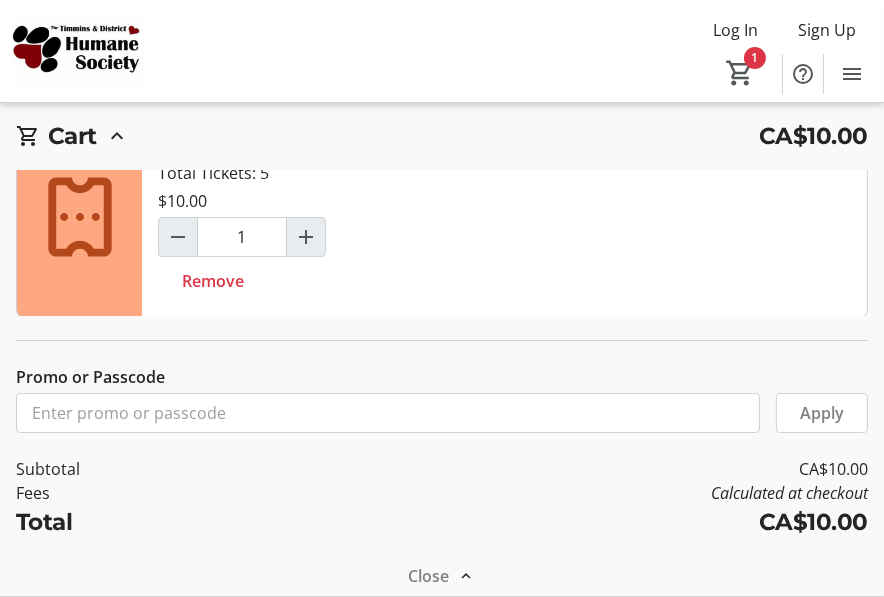 click 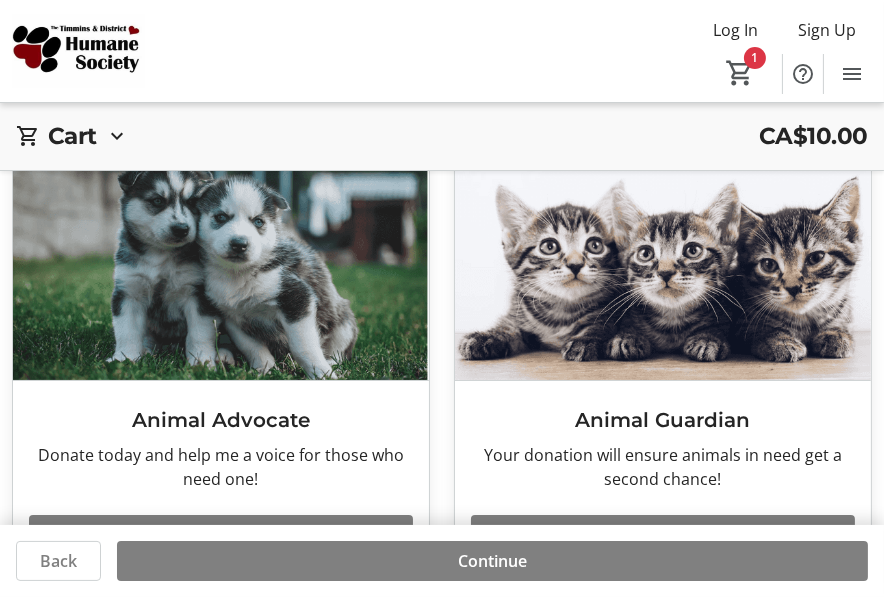 scroll, scrollTop: 199, scrollLeft: 0, axis: vertical 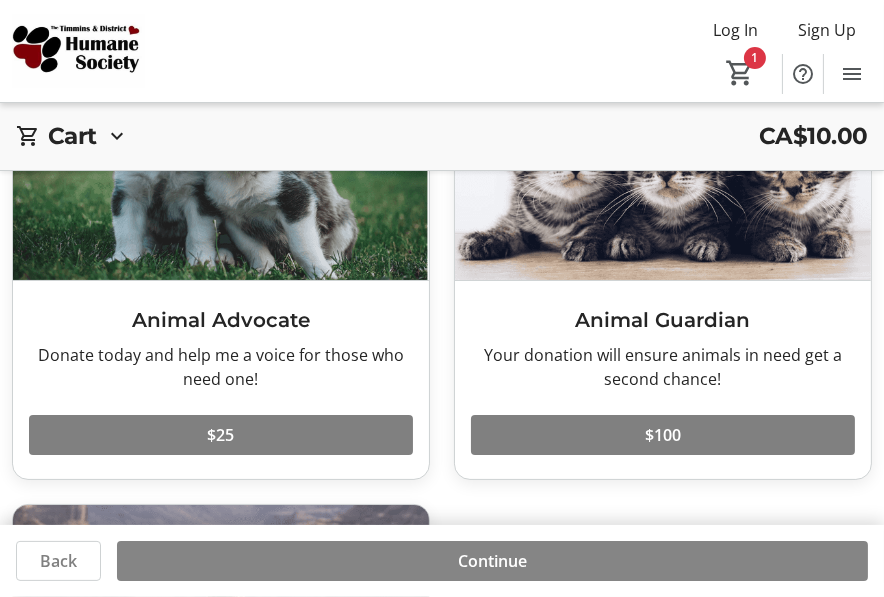 click 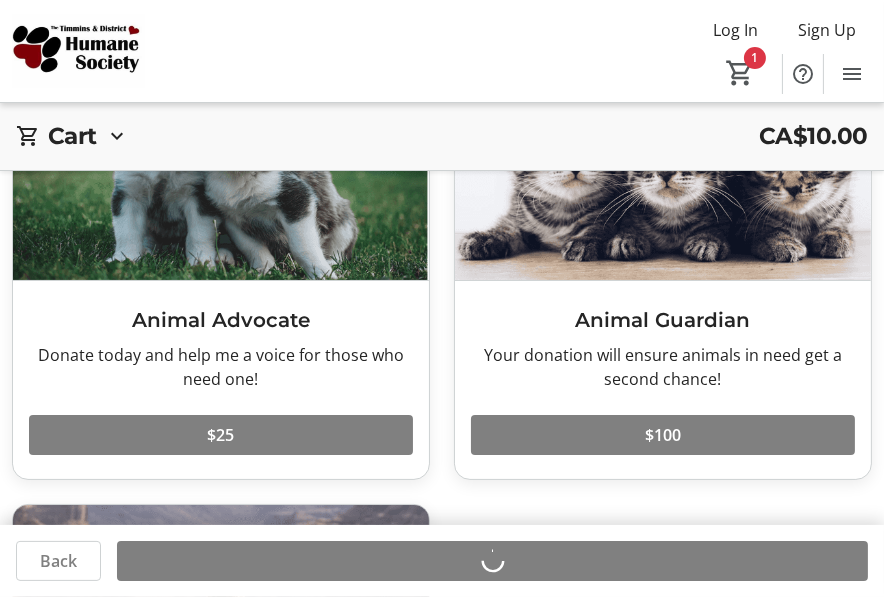 scroll, scrollTop: 0, scrollLeft: 0, axis: both 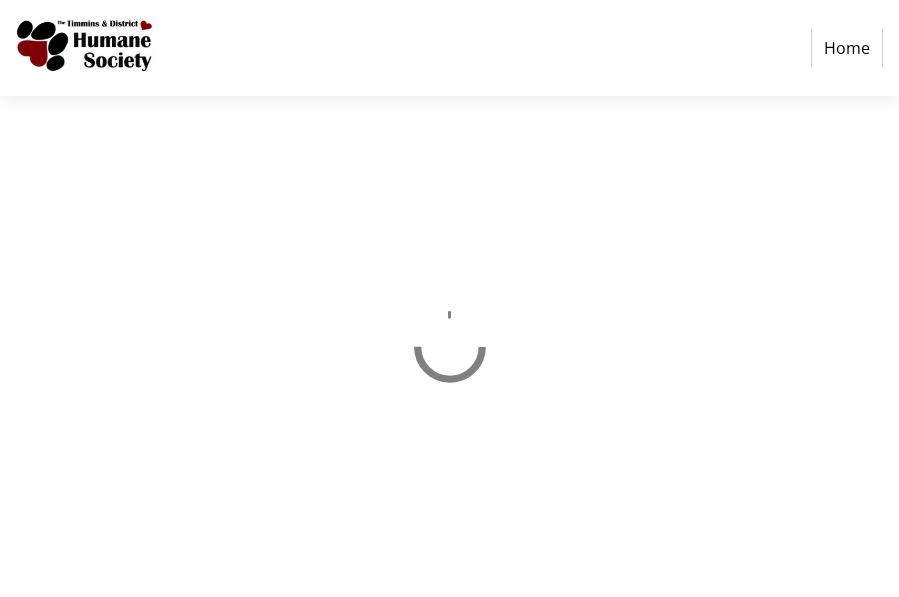 select on "CA" 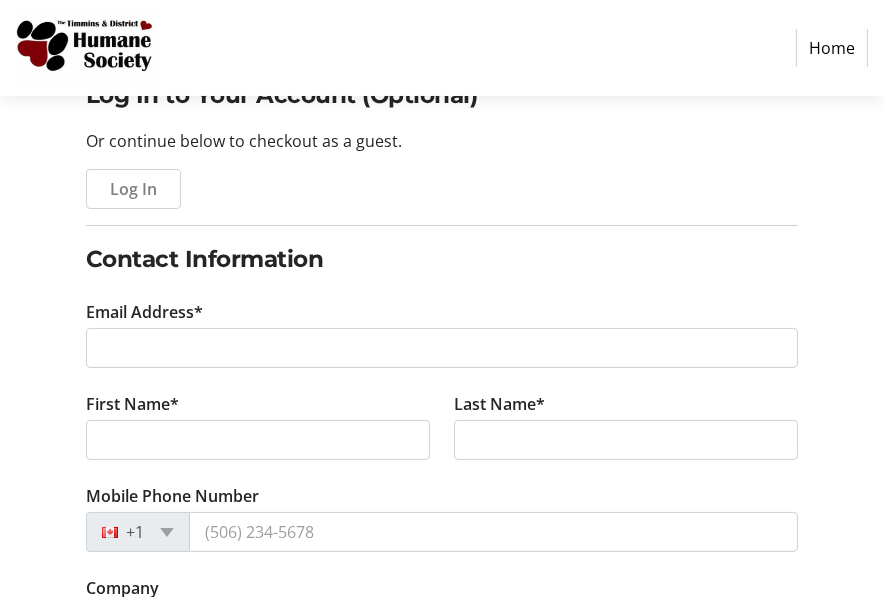 scroll, scrollTop: 315, scrollLeft: 0, axis: vertical 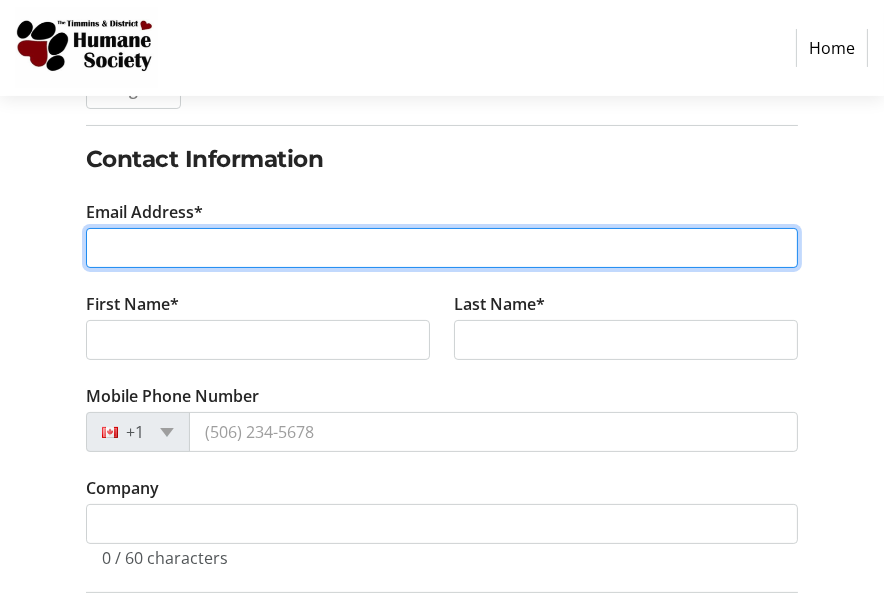 click on "Email Address*" at bounding box center (442, 248) 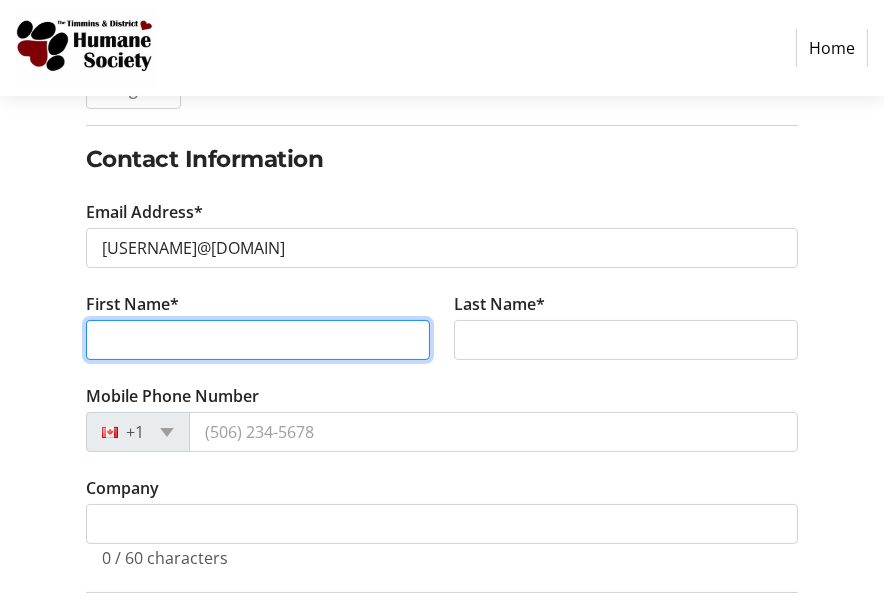 type on "[FIRST]" 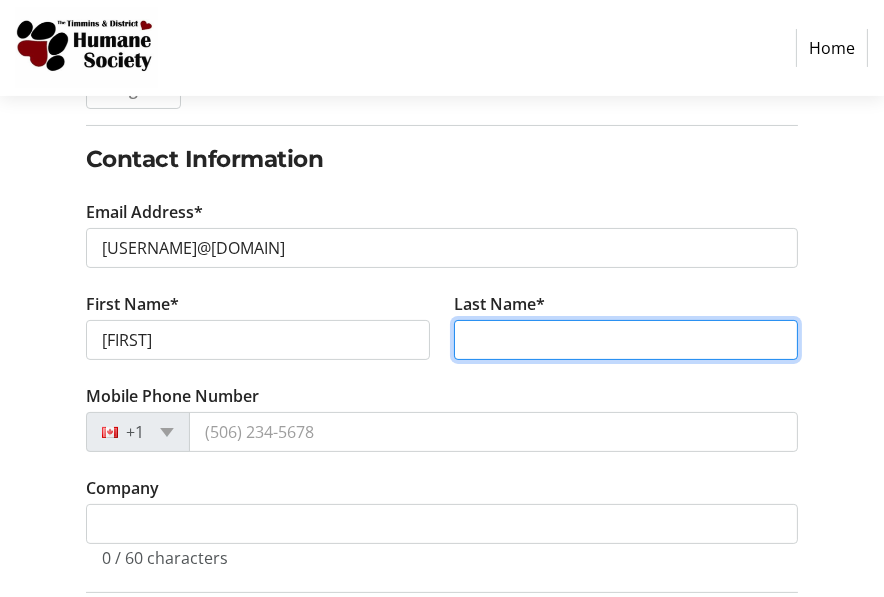 type on "[FIRST]" 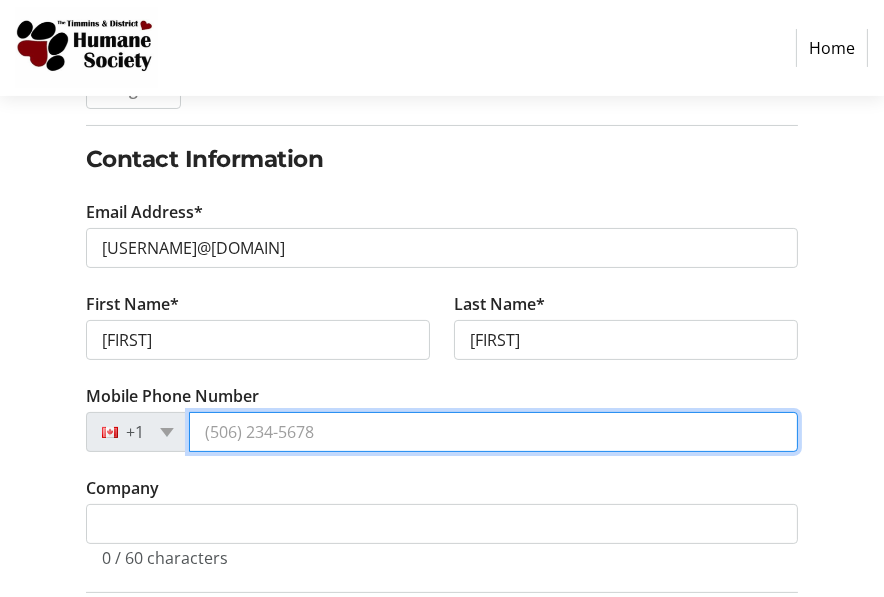 type on "([AREA_CODE]) [PHONE_NUMBER]" 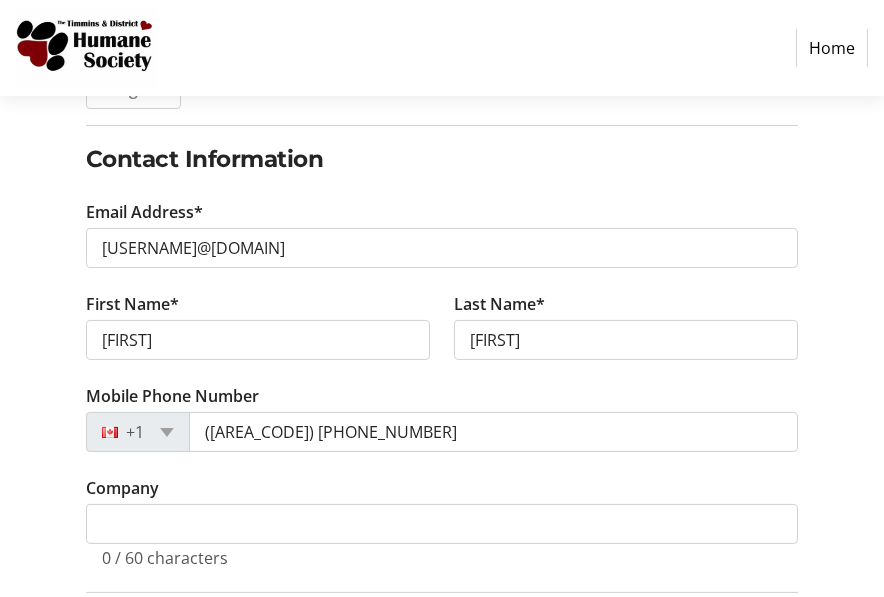 type on "[NUMBER] [STREET]" 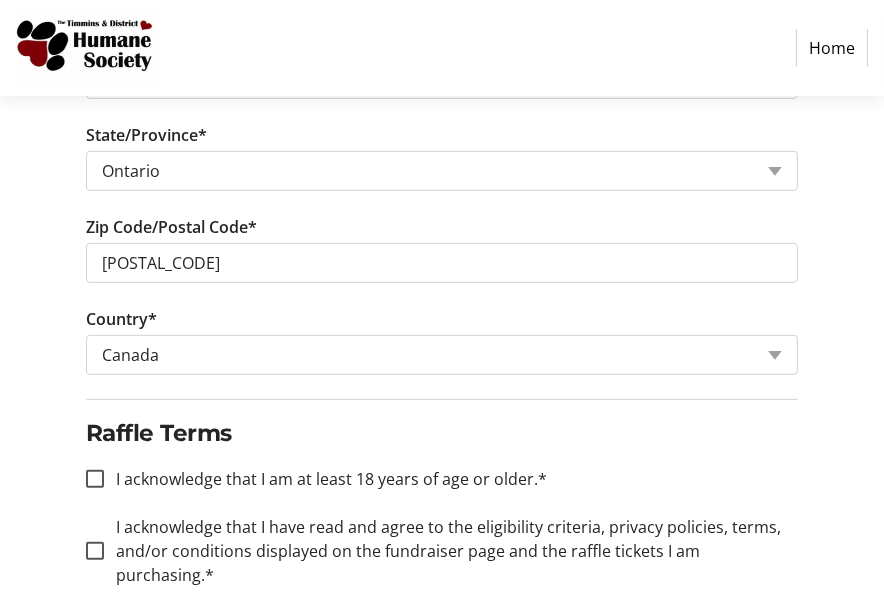 scroll, scrollTop: 1215, scrollLeft: 0, axis: vertical 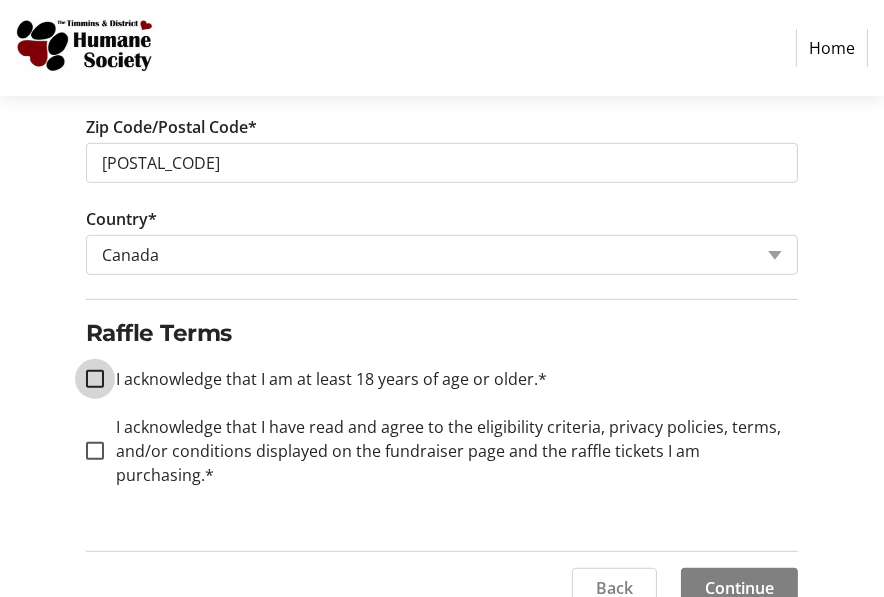 click on "I acknowledge that I am at least 18 years of age or older.*" at bounding box center (95, 379) 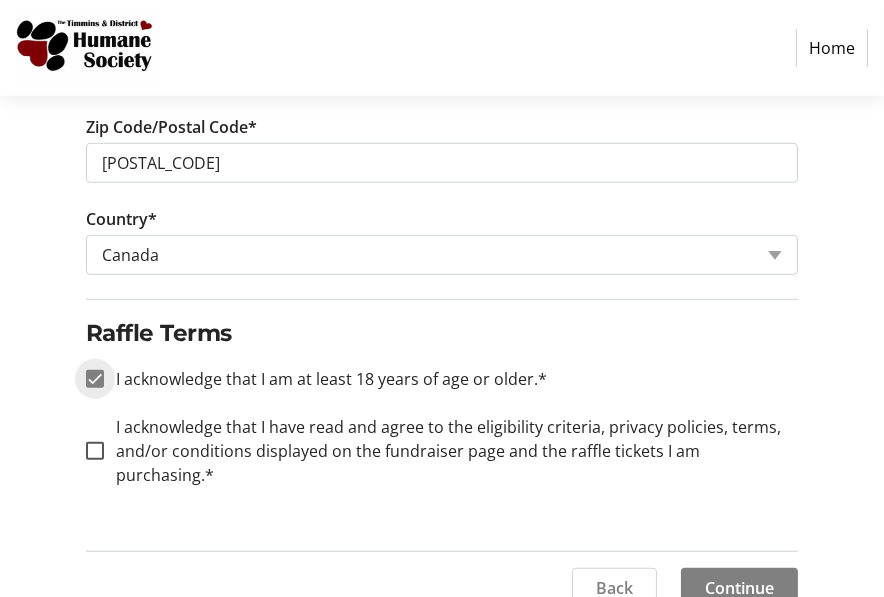 checkbox on "true" 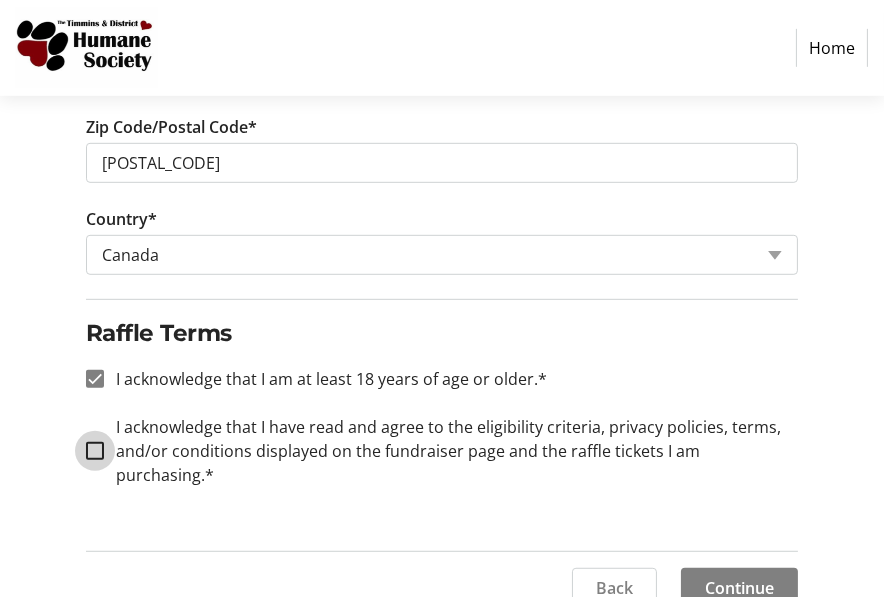 click on "I acknowledge that I have read and agree to the eligibility criteria, privacy policies, terms,
and/or conditions displayed on the fundraiser page and the raffle tickets I am purchasing.*" at bounding box center (95, 451) 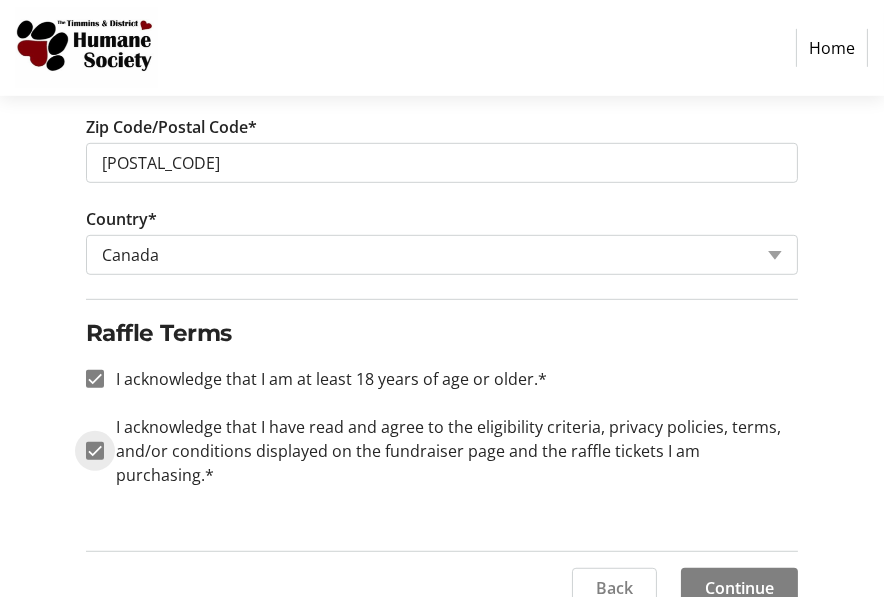 checkbox on "true" 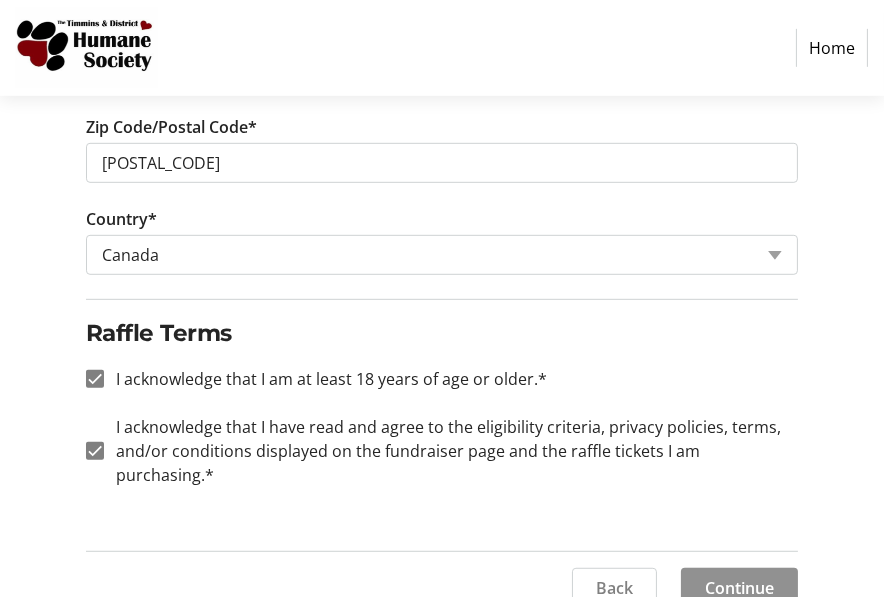 click on "Continue" 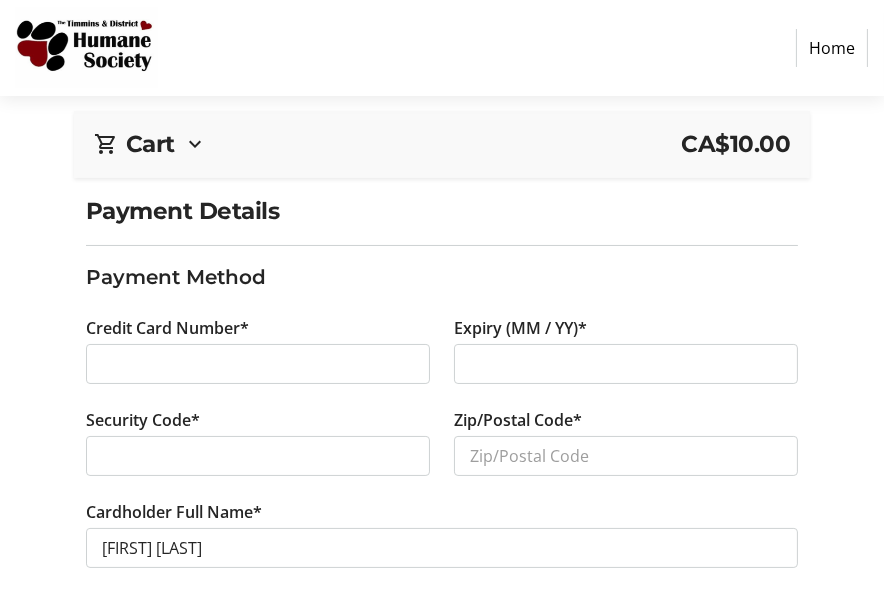 scroll, scrollTop: 182, scrollLeft: 0, axis: vertical 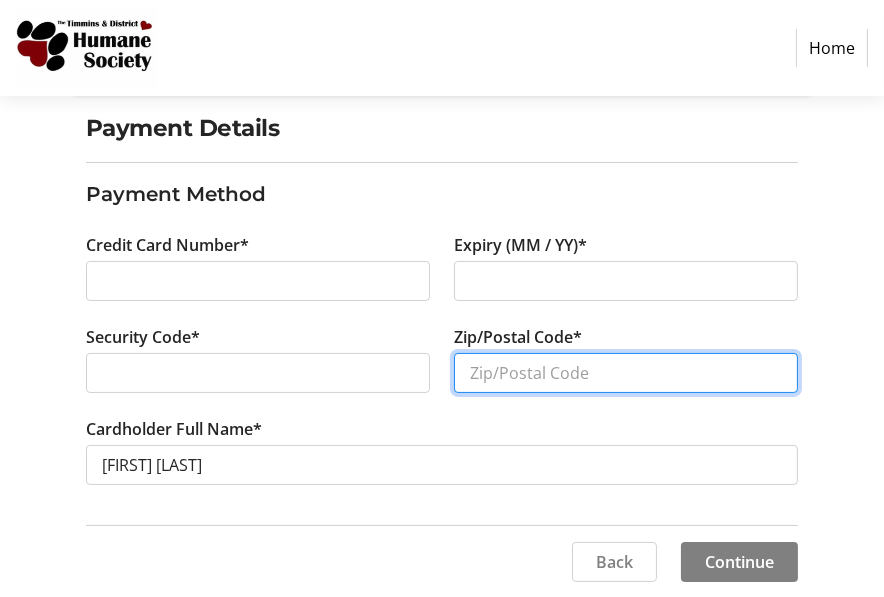 click on "Zip/Postal Code*" at bounding box center (626, 373) 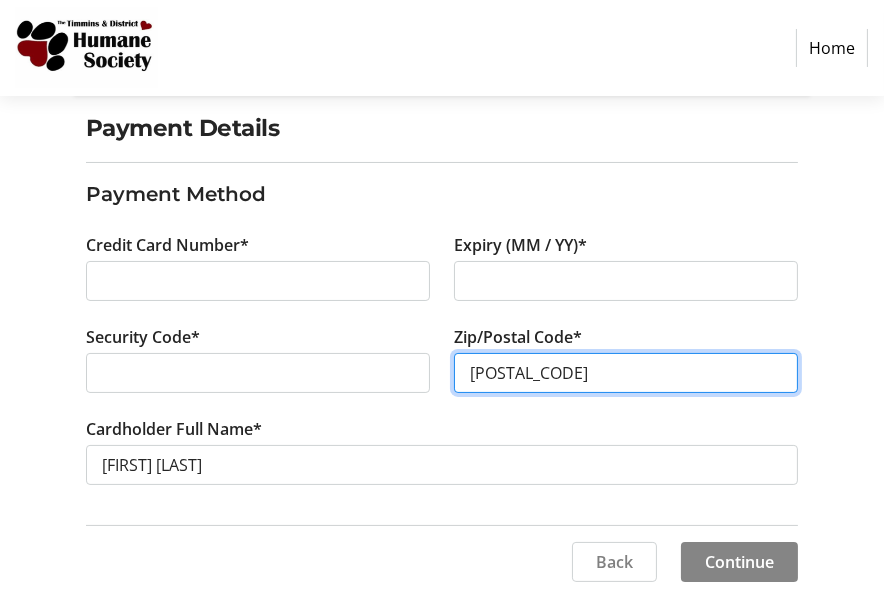 type on "[POSTAL_CODE]" 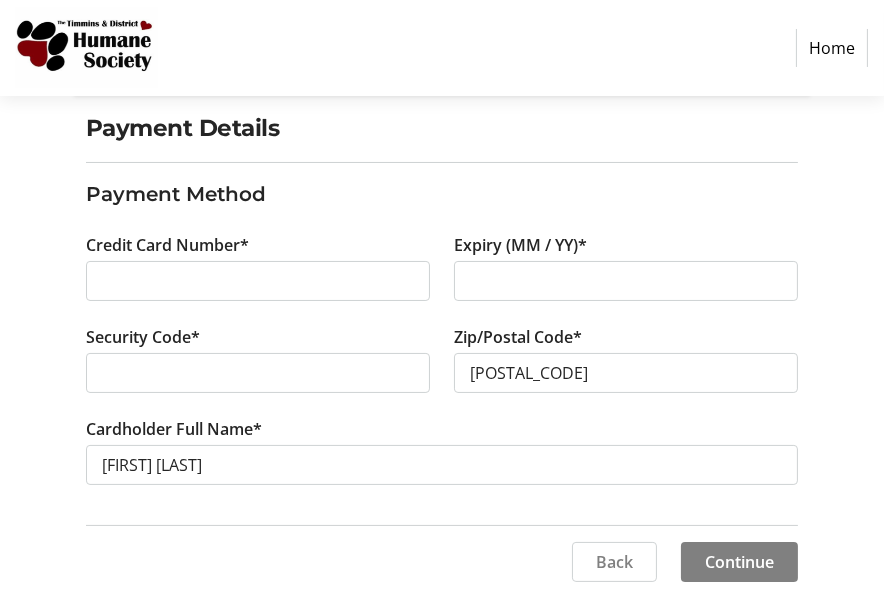 click on "Continue" 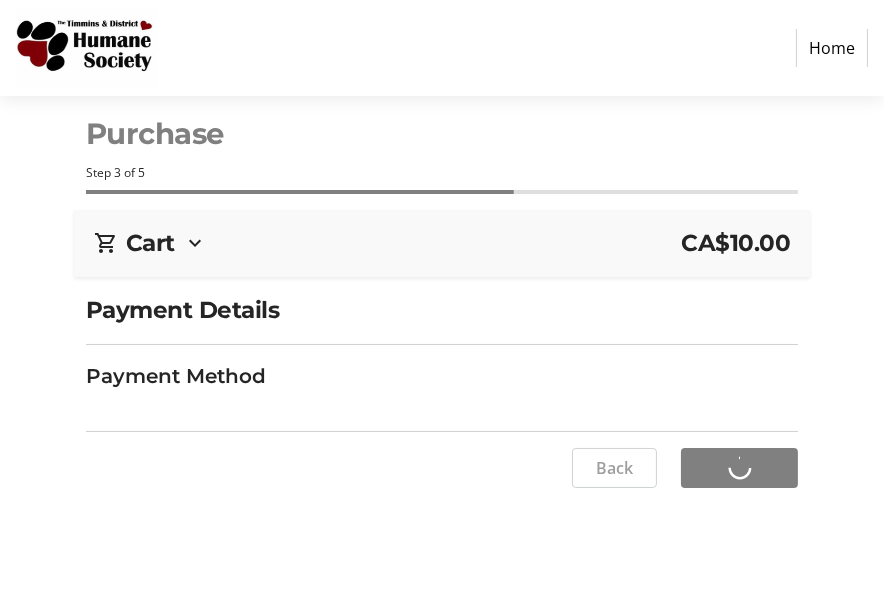 scroll, scrollTop: 0, scrollLeft: 0, axis: both 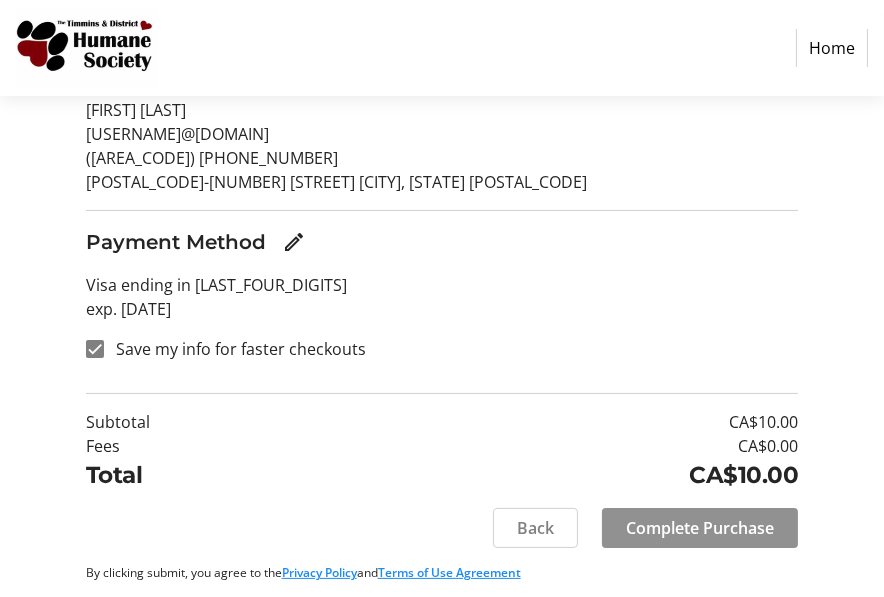 click on "Complete Purchase" 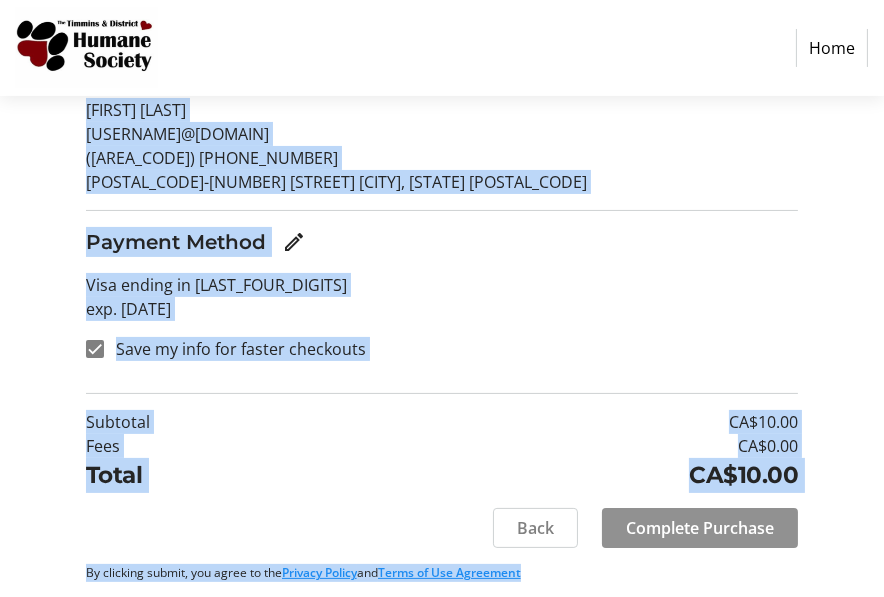 scroll, scrollTop: 0, scrollLeft: 0, axis: both 